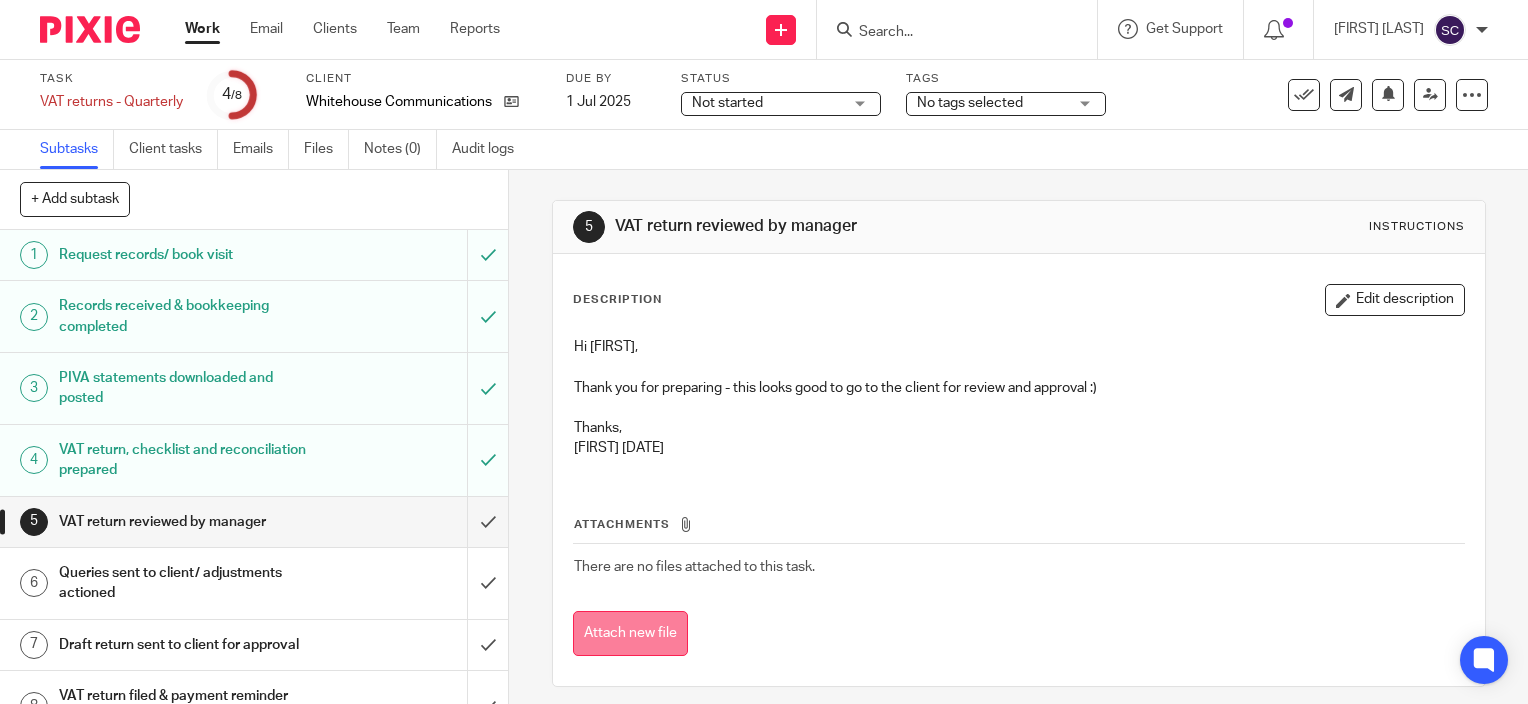 scroll, scrollTop: 0, scrollLeft: 0, axis: both 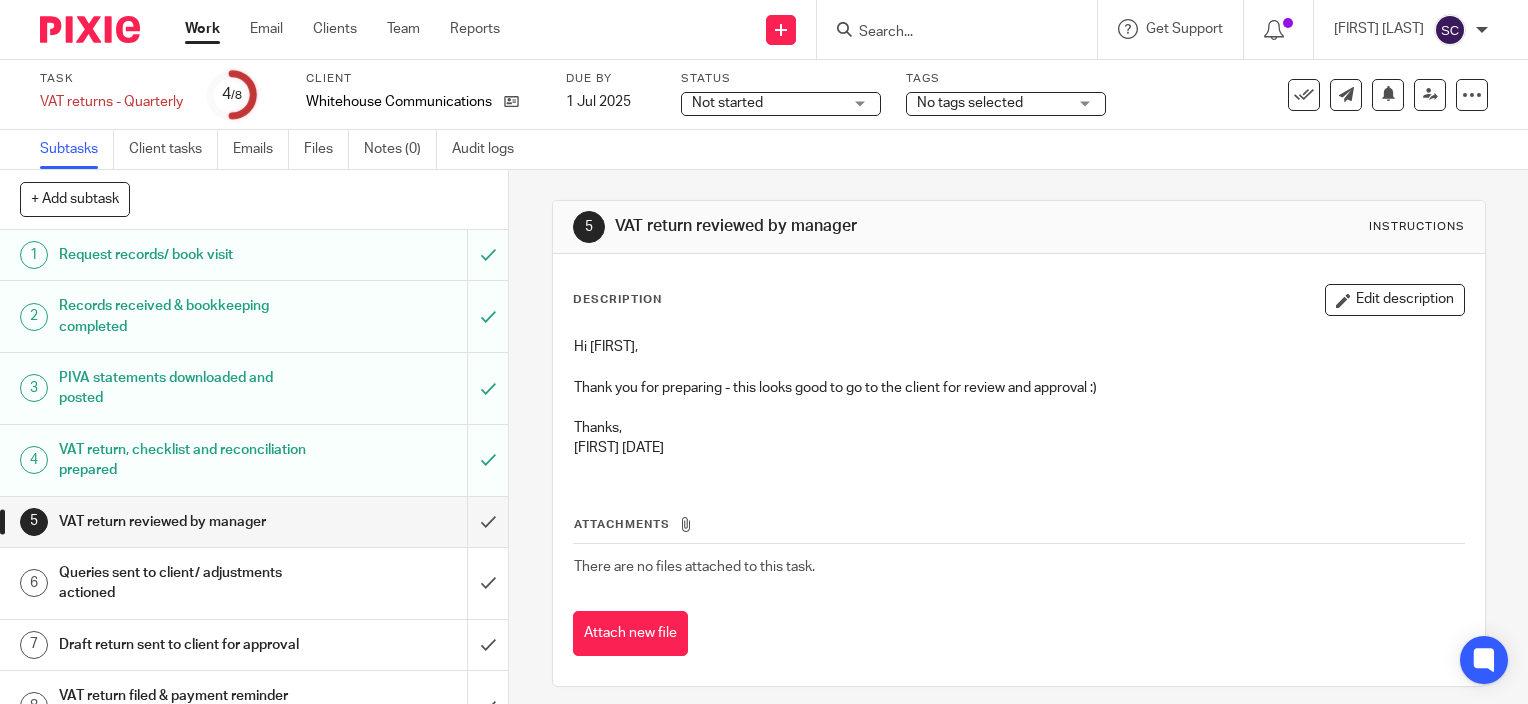 click on "Work" at bounding box center [202, 29] 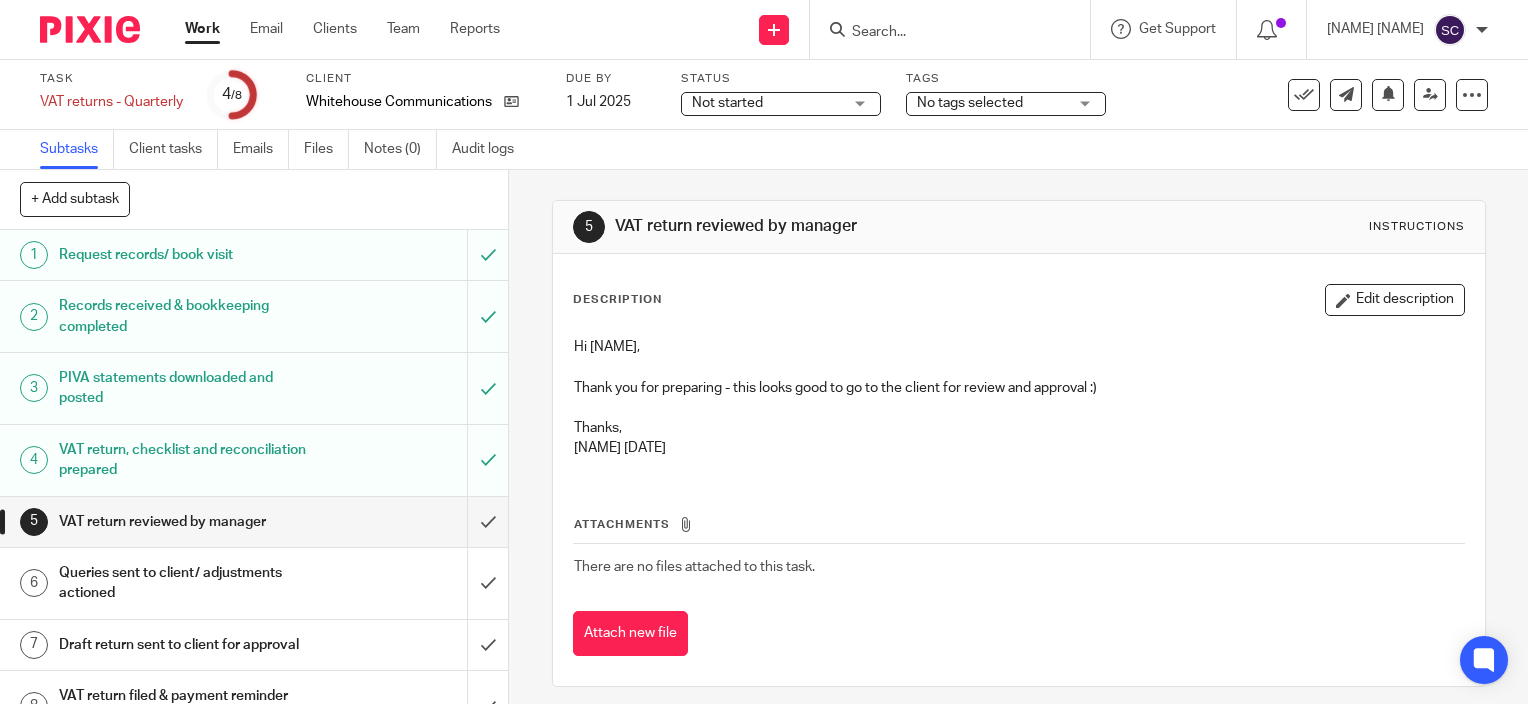 scroll, scrollTop: 0, scrollLeft: 0, axis: both 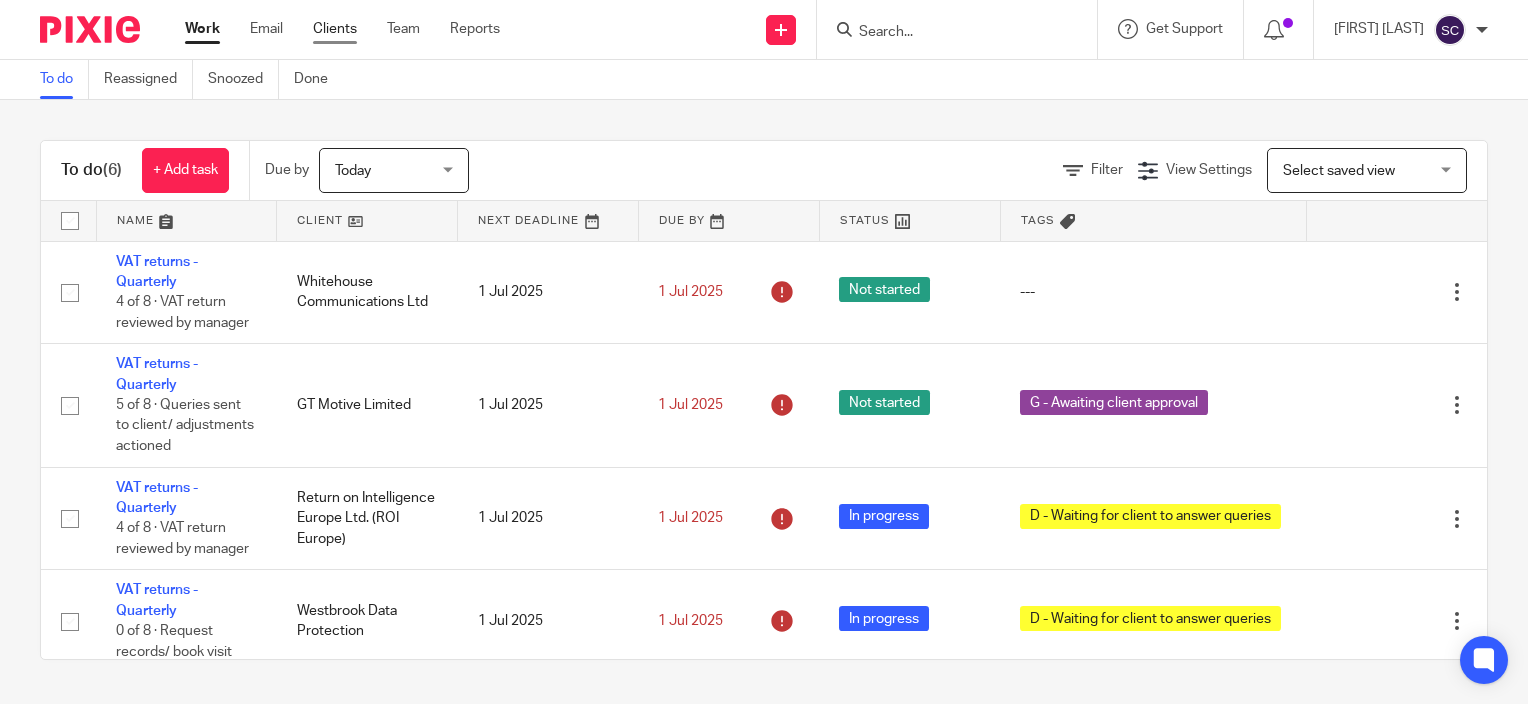 click on "Clients" at bounding box center (335, 29) 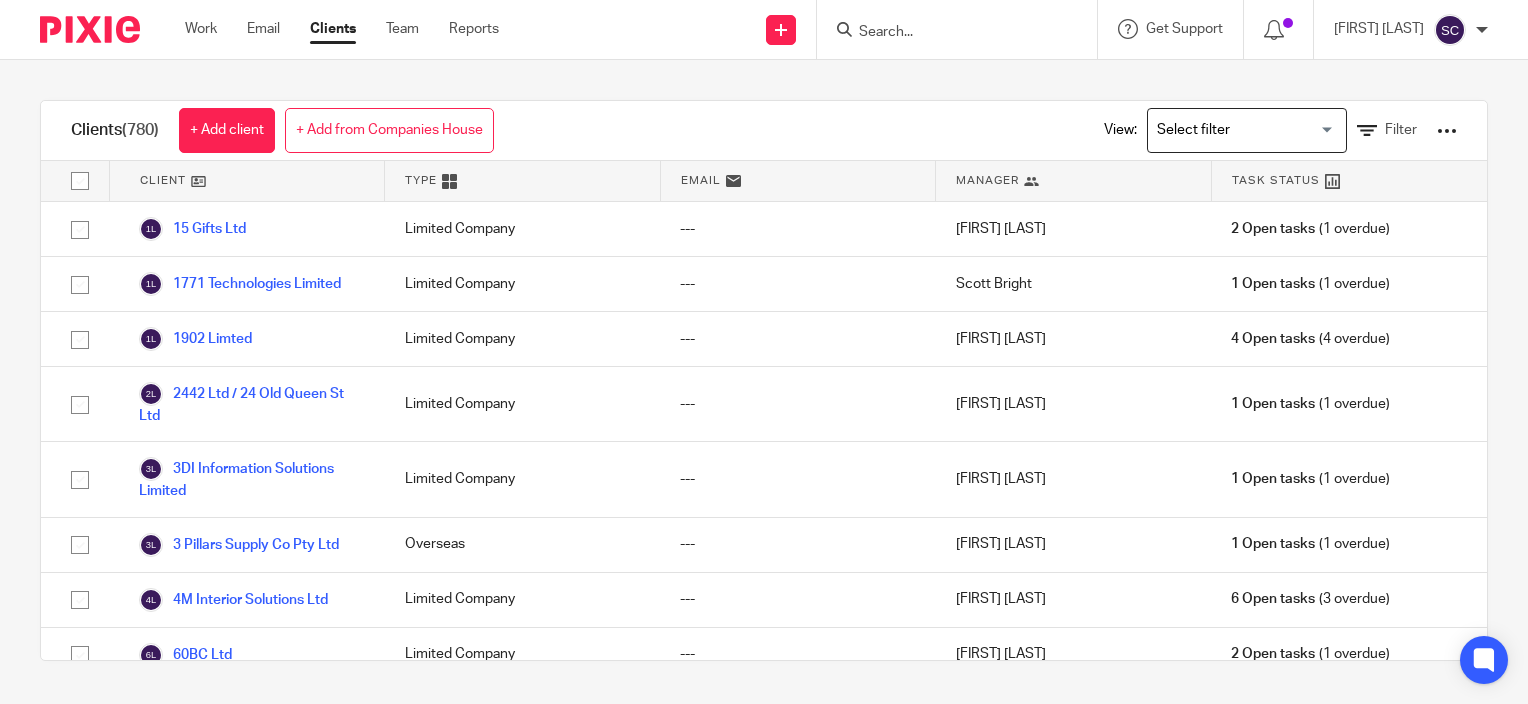 scroll, scrollTop: 0, scrollLeft: 0, axis: both 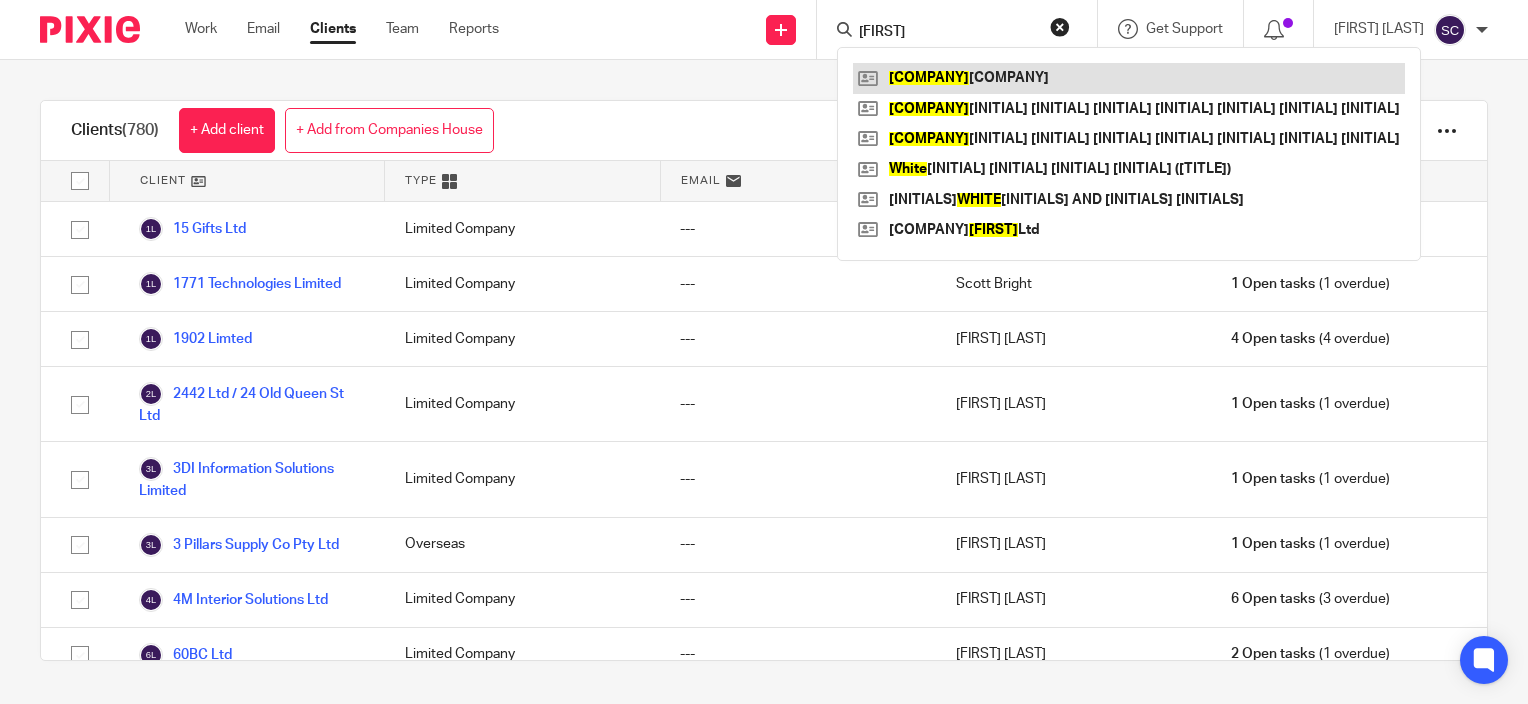 type on "whiteh" 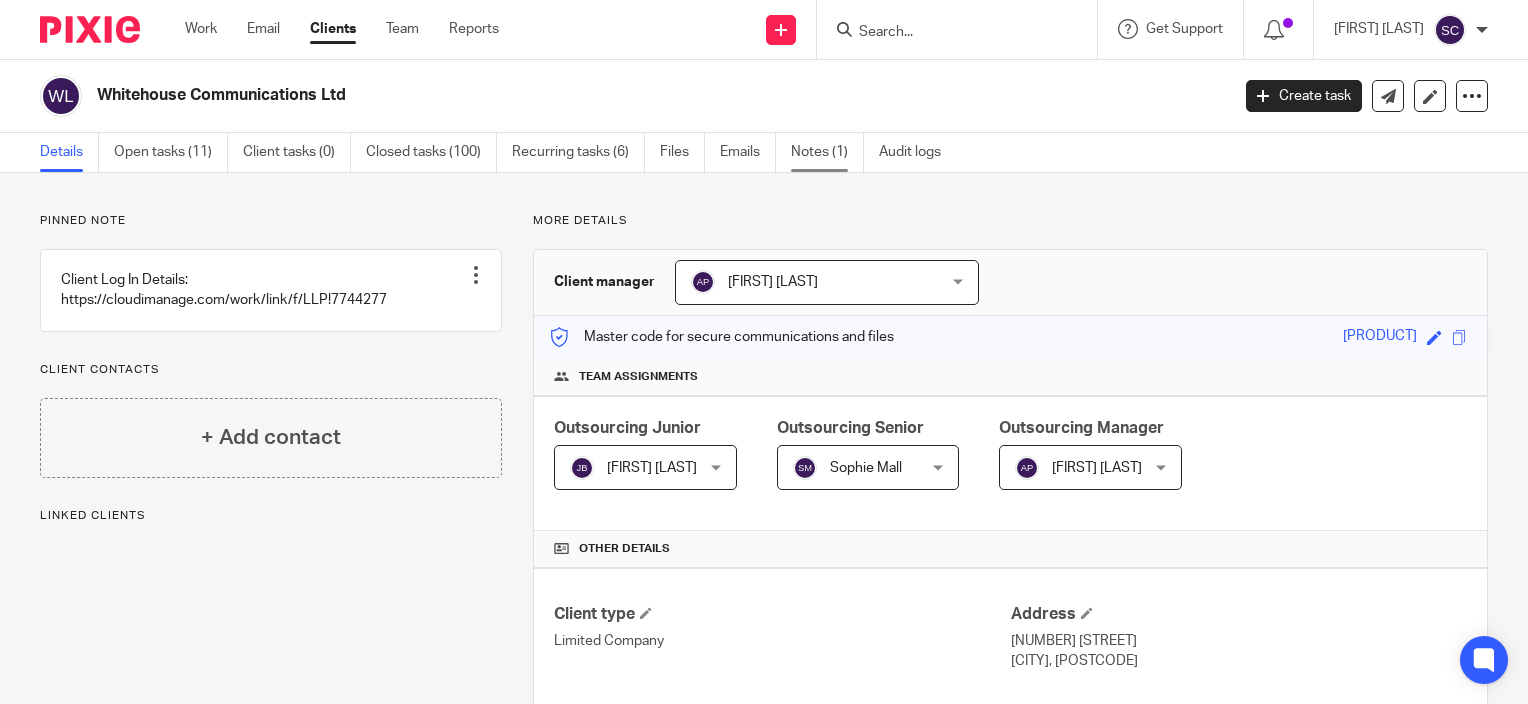 scroll, scrollTop: 0, scrollLeft: 0, axis: both 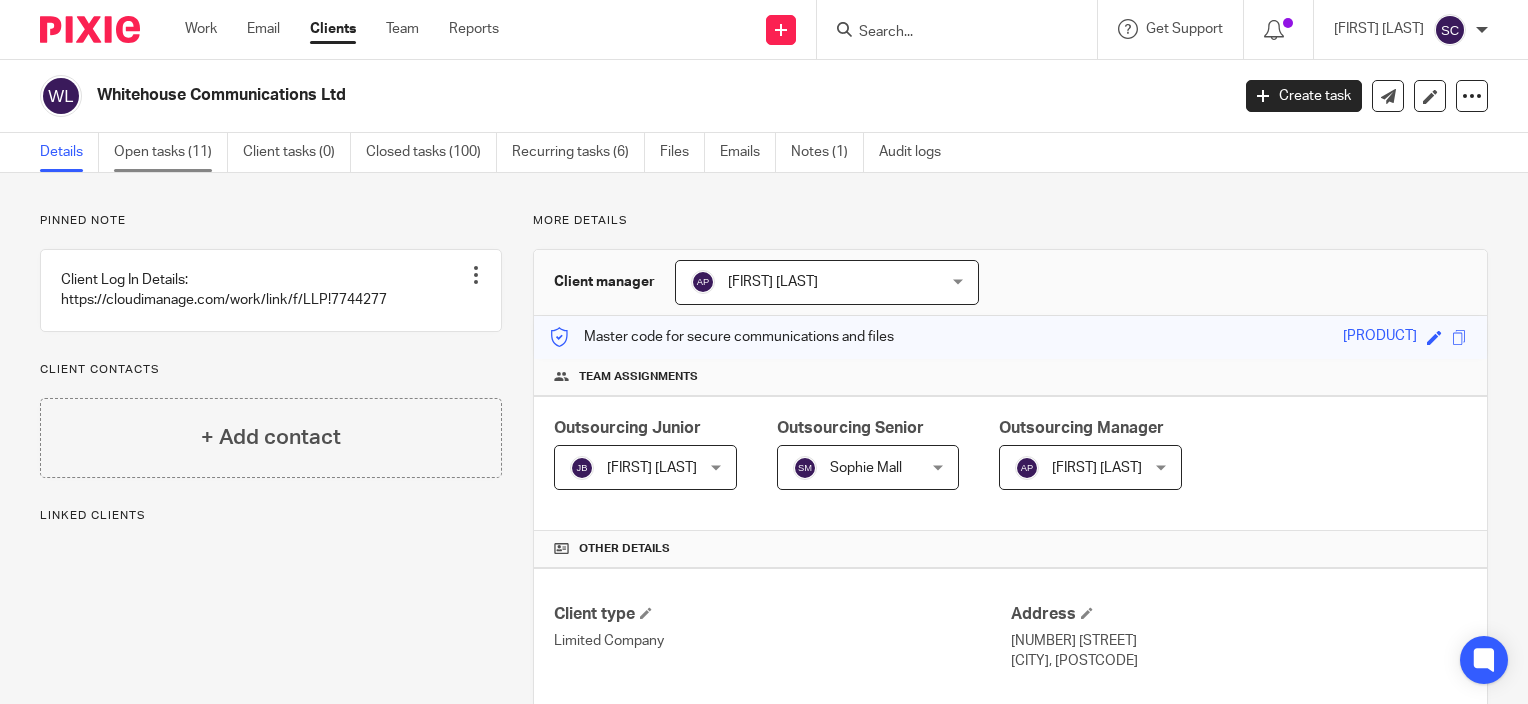 click on "Open tasks (11)" at bounding box center [171, 152] 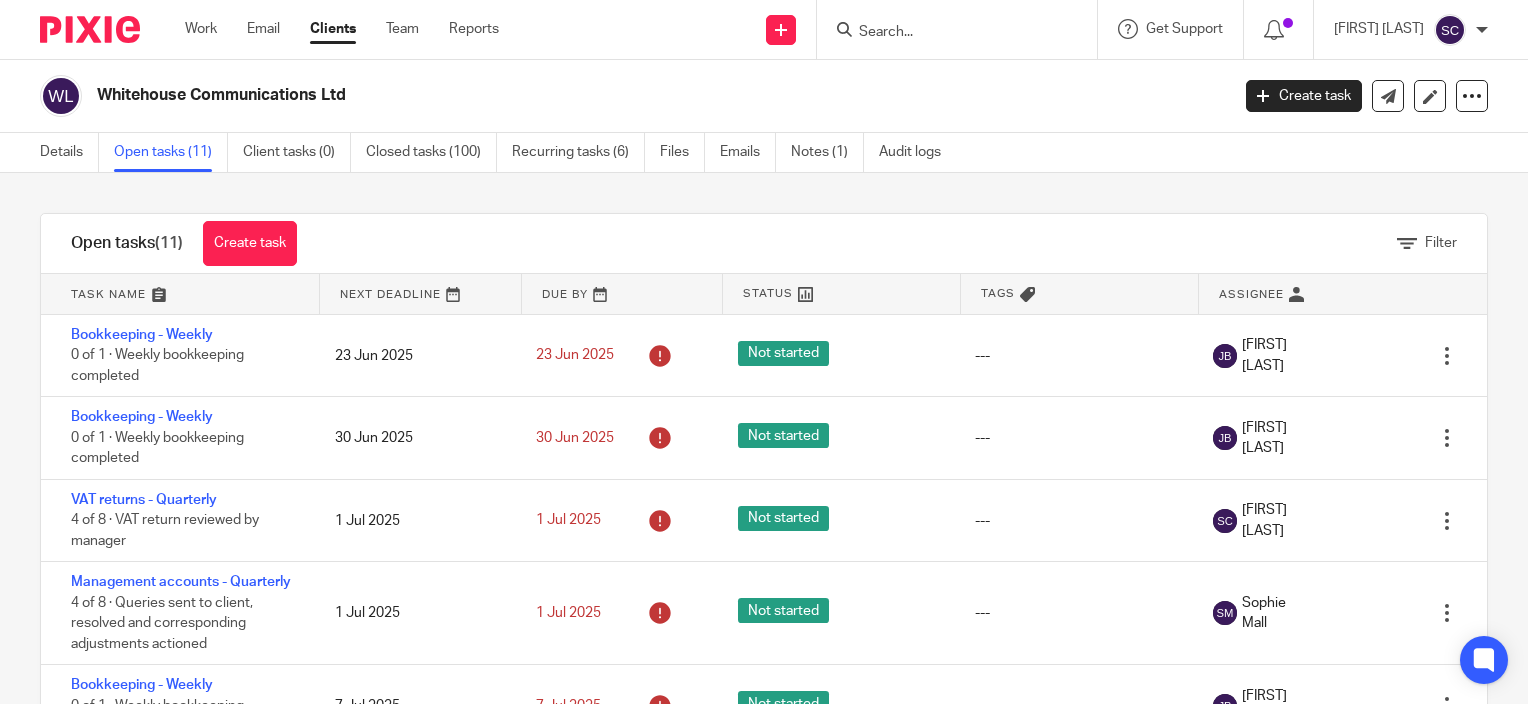 scroll, scrollTop: 0, scrollLeft: 0, axis: both 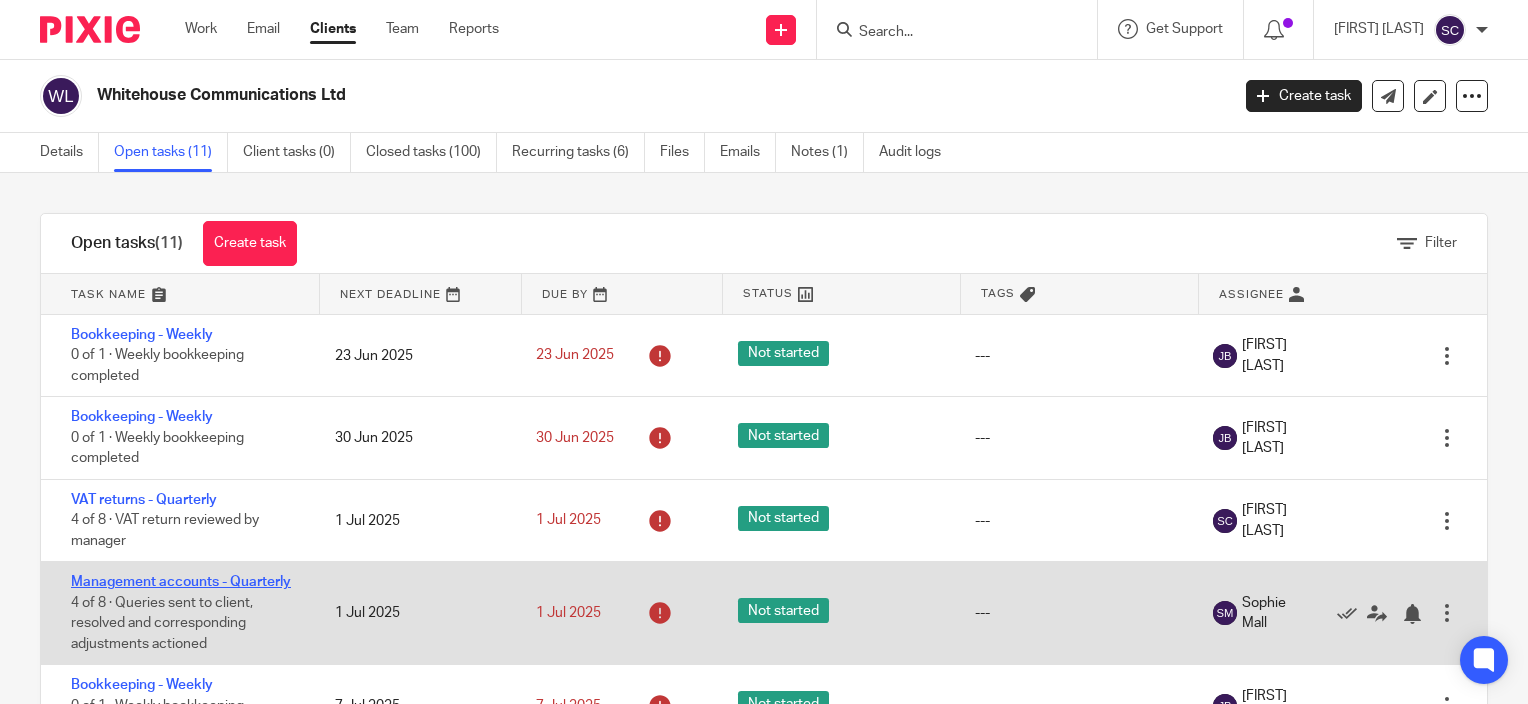 click on "Management accounts - Quarterly" at bounding box center (181, 582) 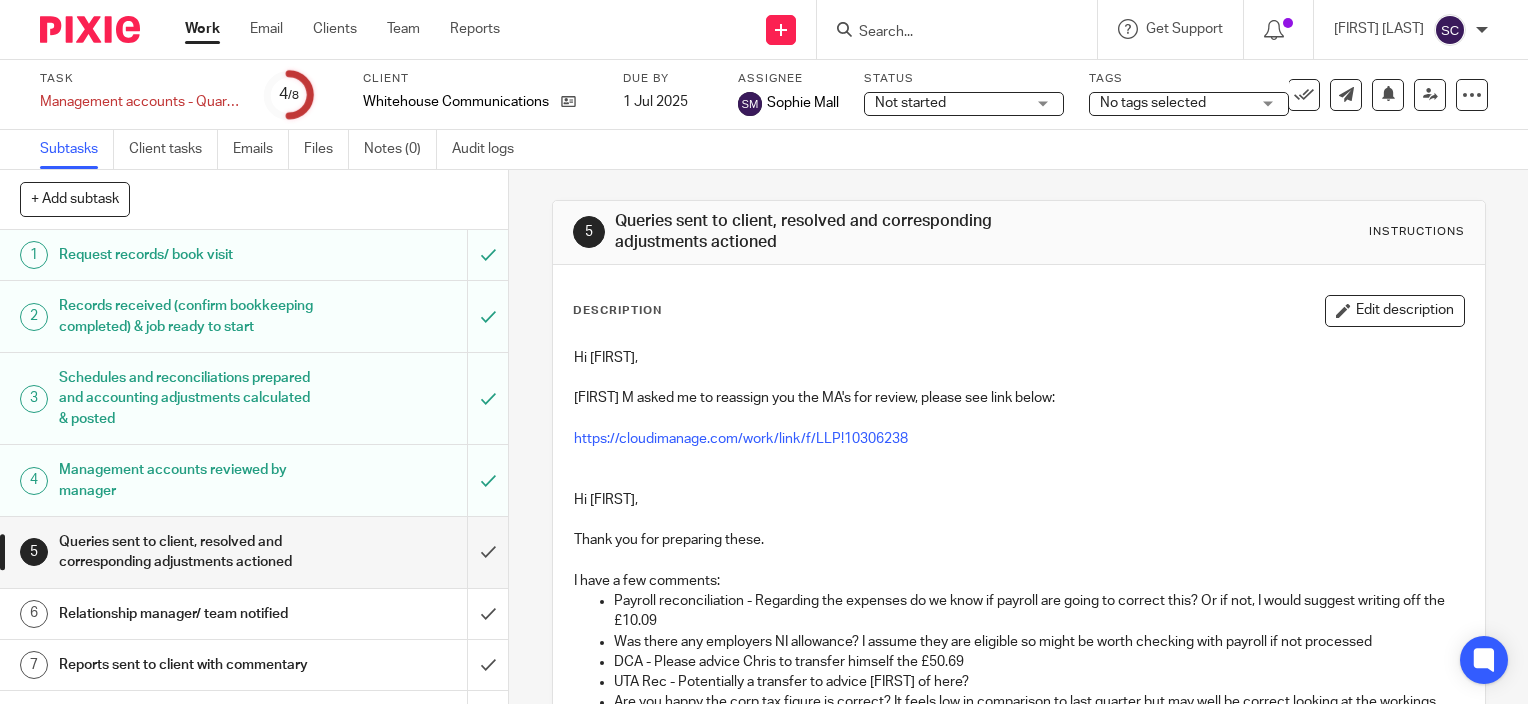 scroll, scrollTop: 0, scrollLeft: 0, axis: both 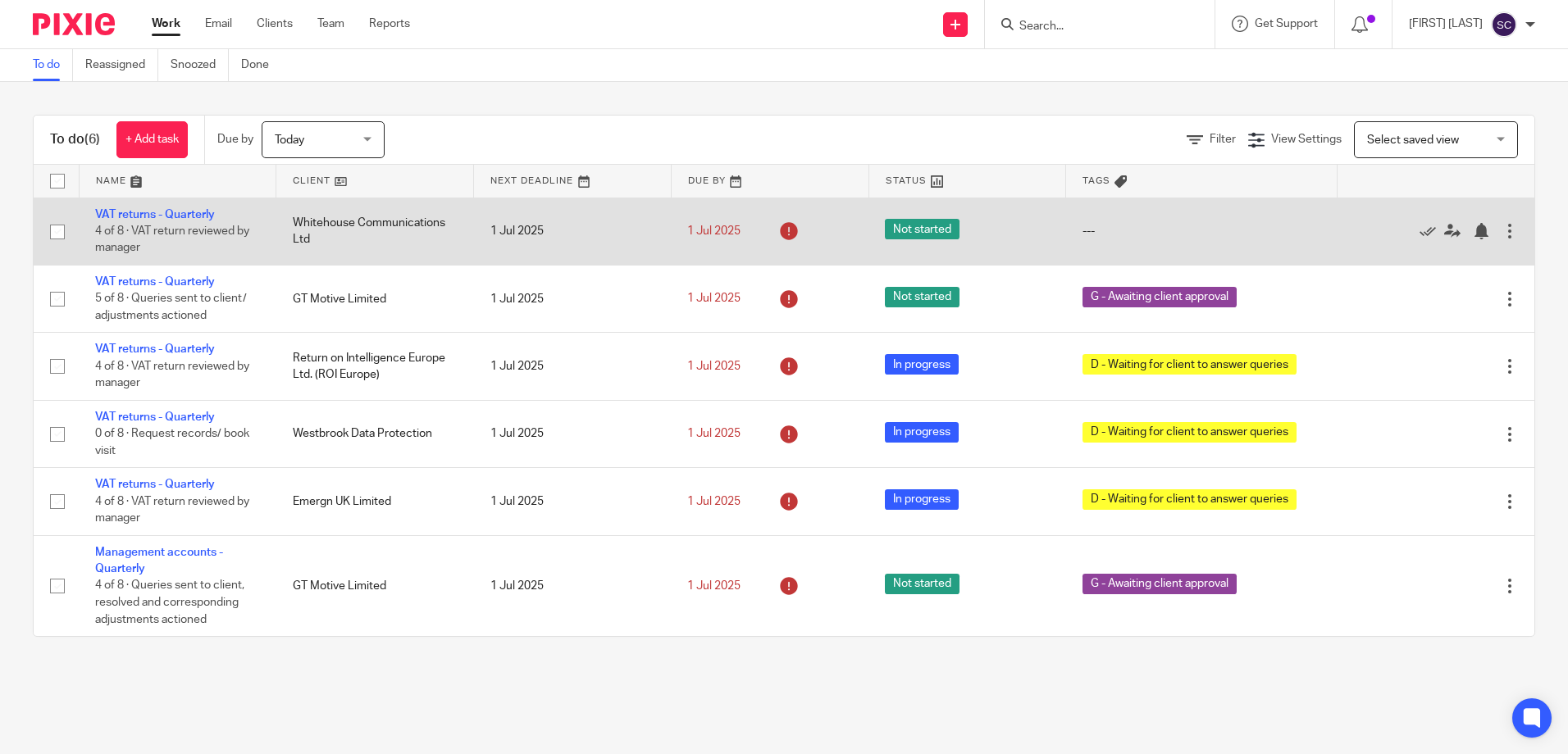 click on "VAT returns - Quarterly
4
of
8 ·
VAT return reviewed by manager" at bounding box center (177, 231) 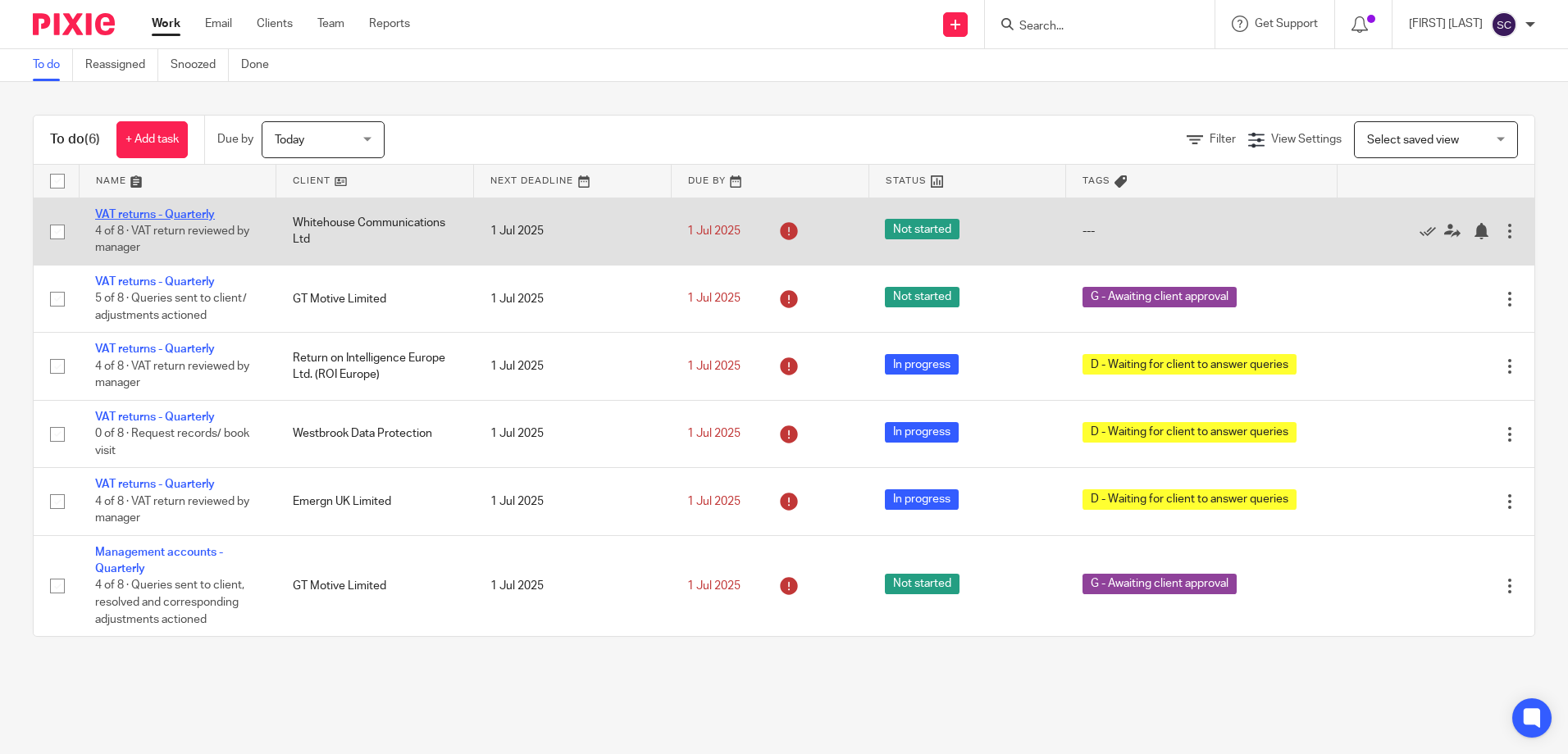 click on "VAT returns - Quarterly" at bounding box center (155, 215) 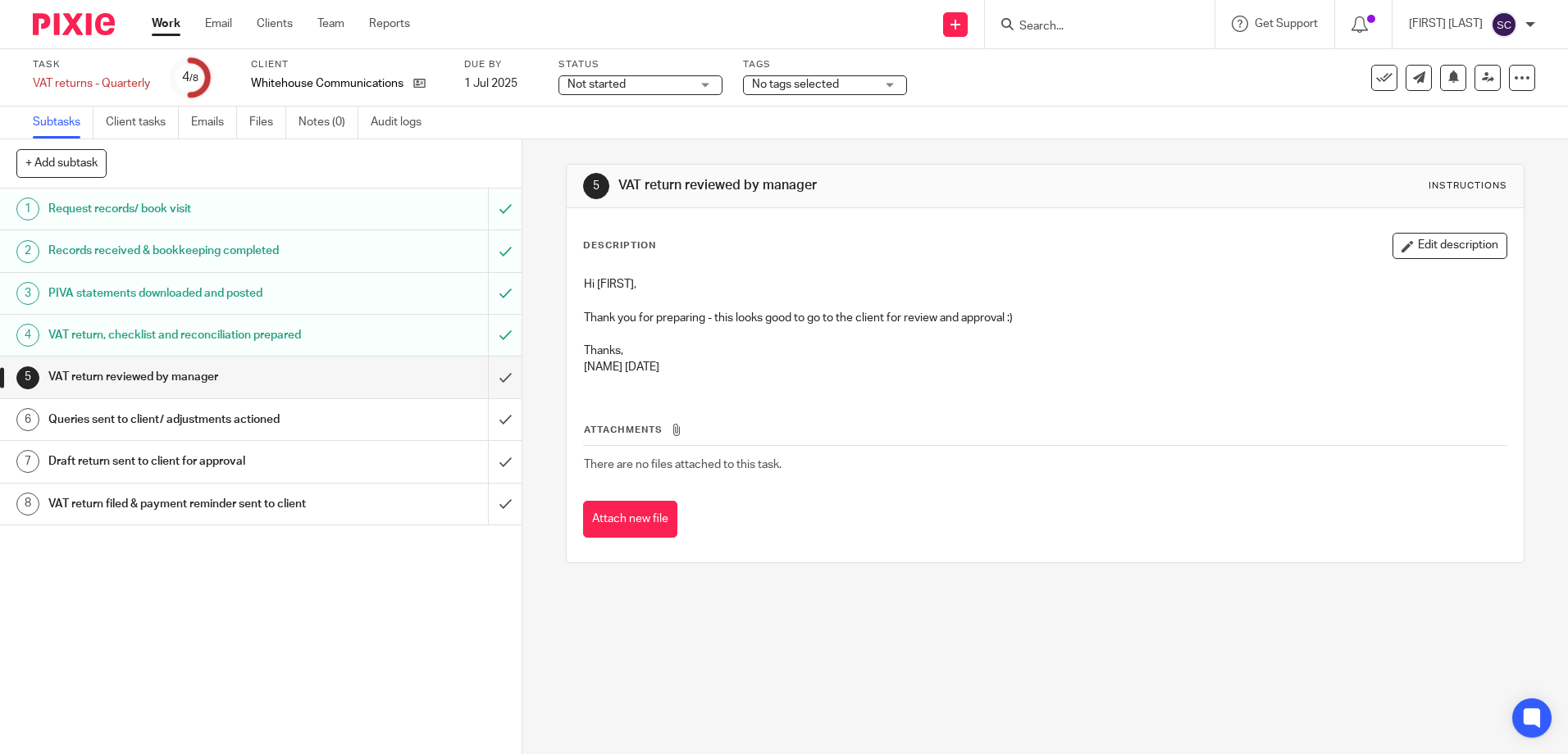 scroll, scrollTop: 0, scrollLeft: 0, axis: both 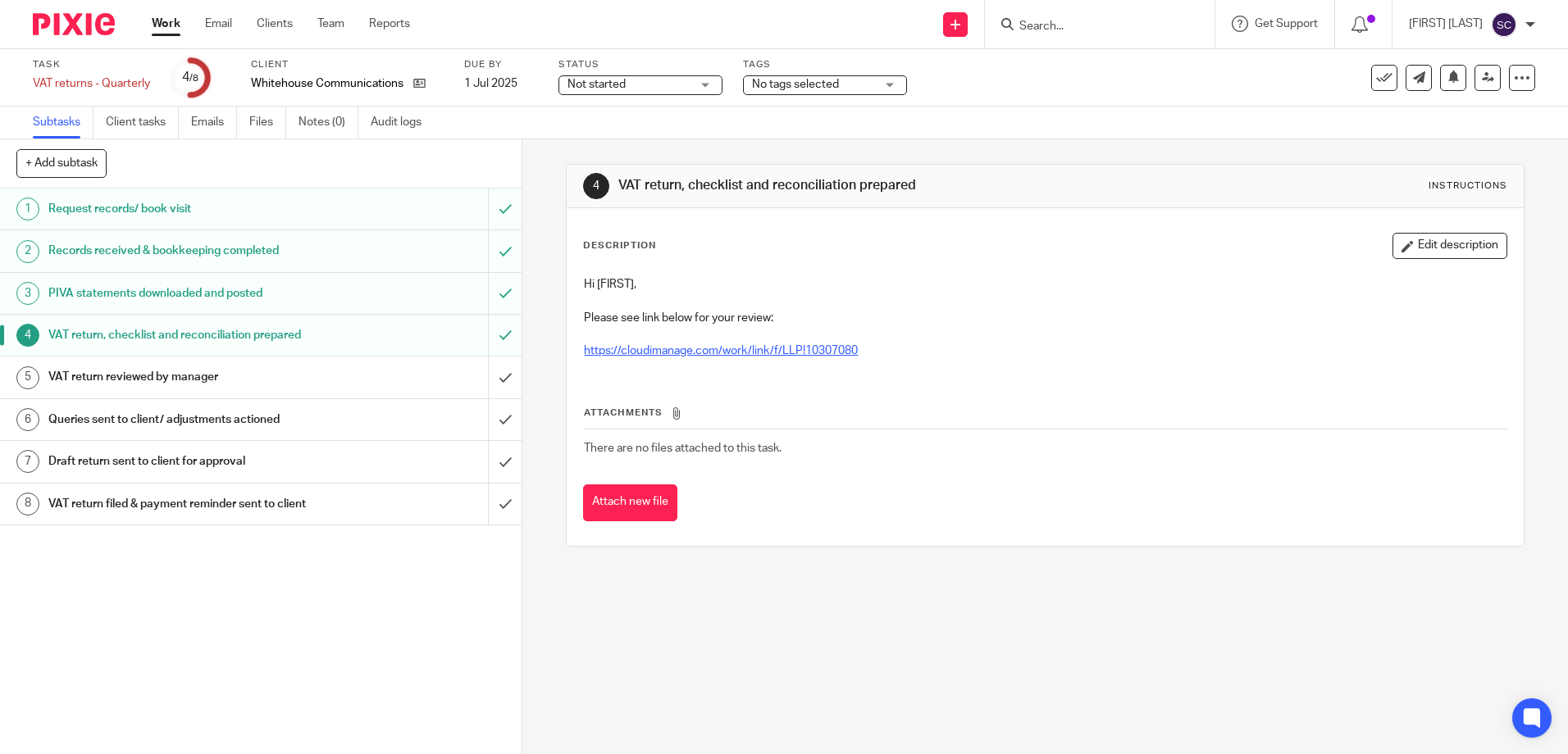 click on "https://cloudimanage.com/work/link/f/LLP!10307080" at bounding box center (721, 351) 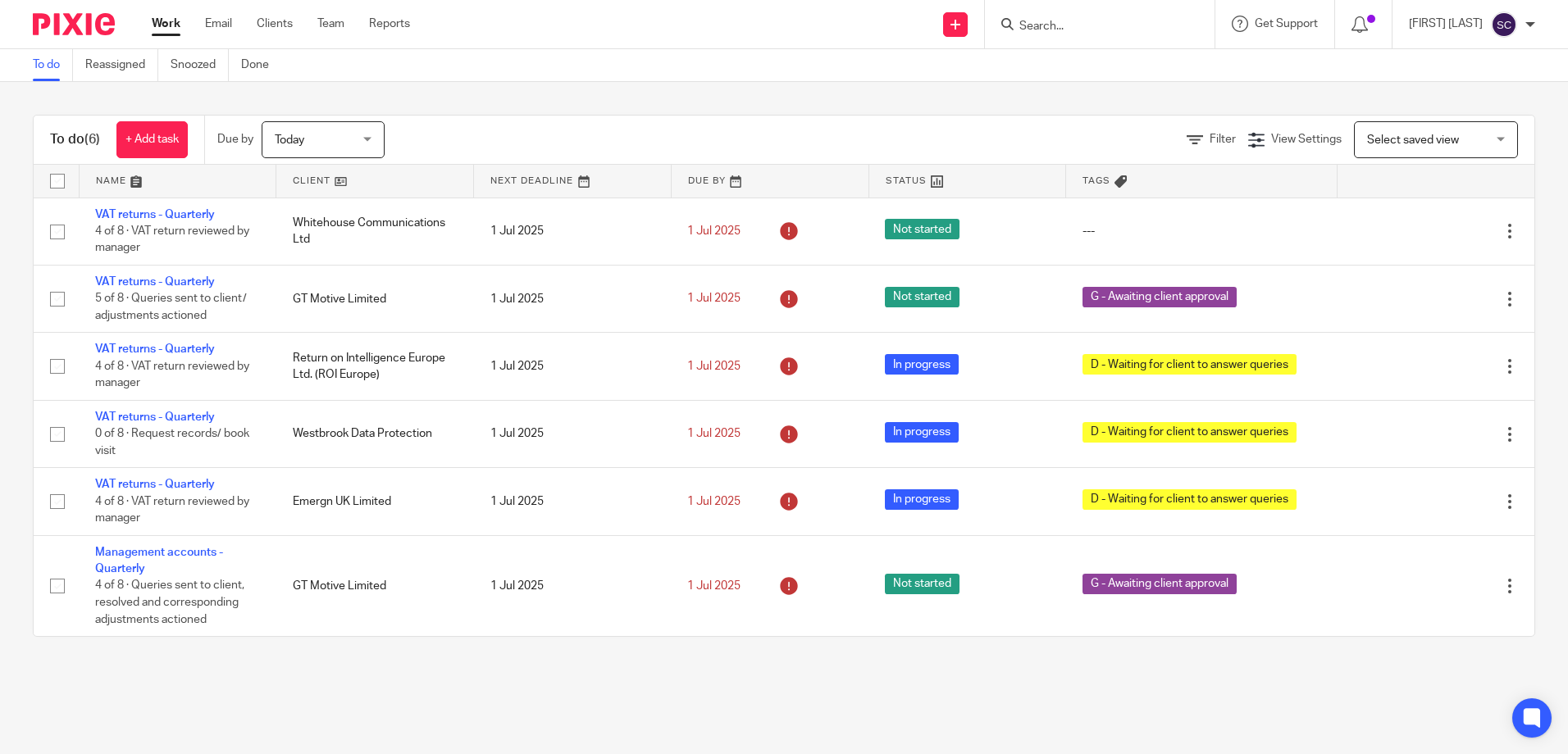 scroll, scrollTop: 0, scrollLeft: 0, axis: both 